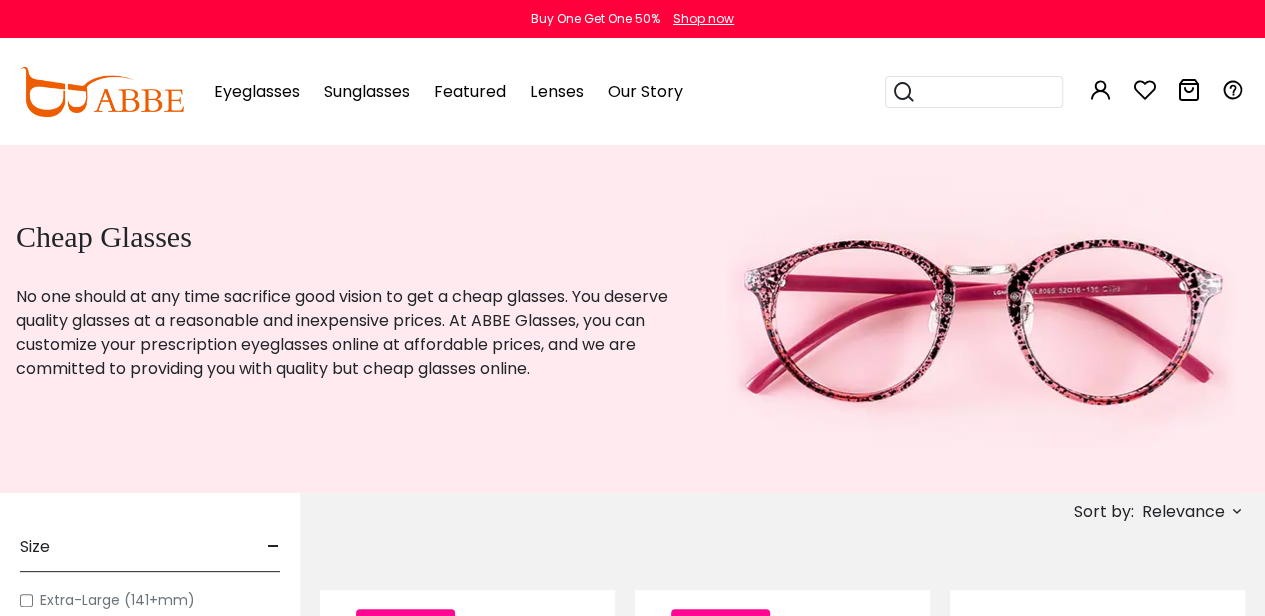scroll, scrollTop: 0, scrollLeft: 0, axis: both 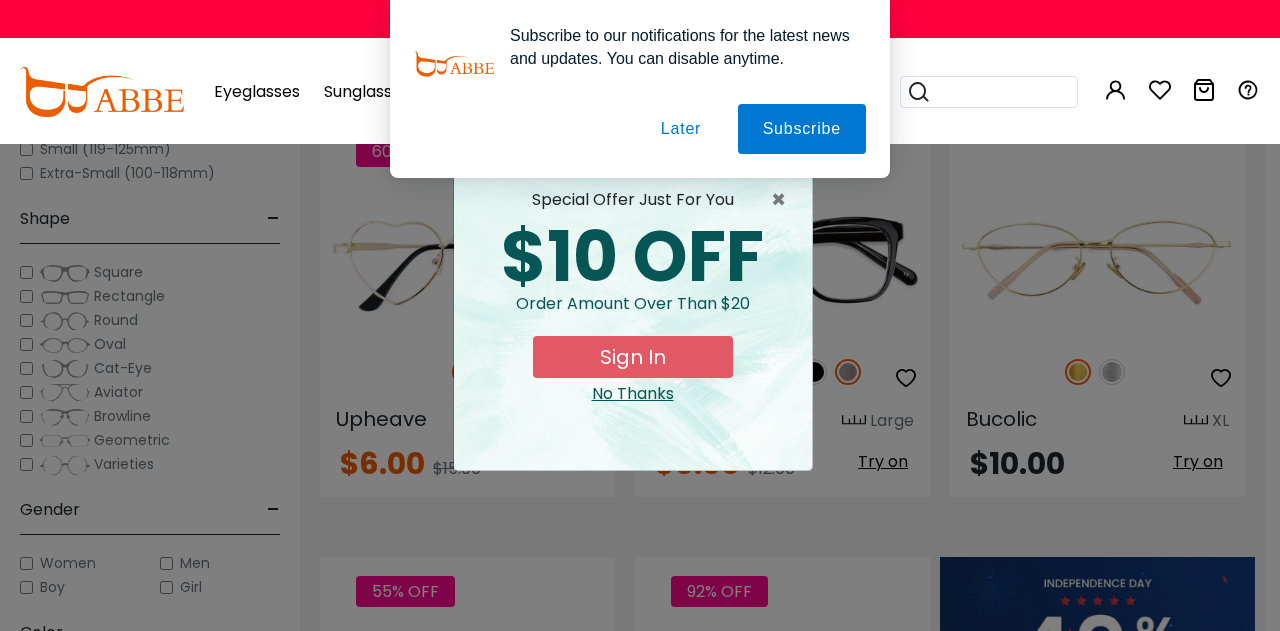 click on "×
special offer just for you
$10 OFF
Order amount over than $20
Sign In
No Thanks" at bounding box center (640, 315) 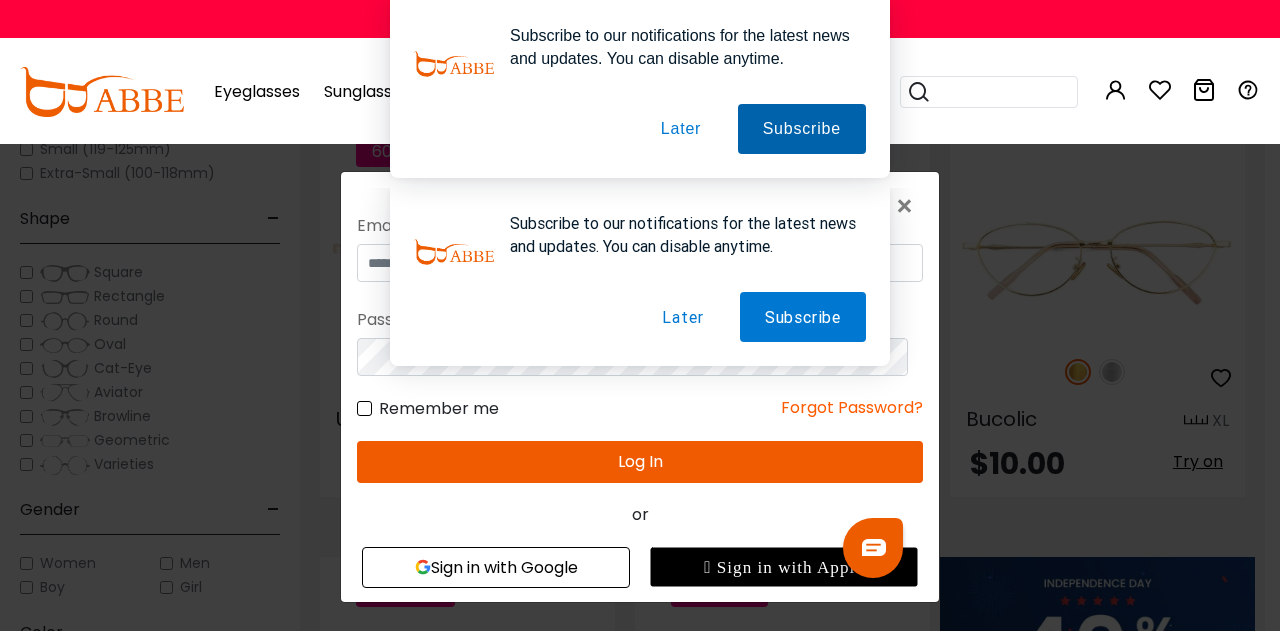 click on "Subscribe" at bounding box center (446, 129) 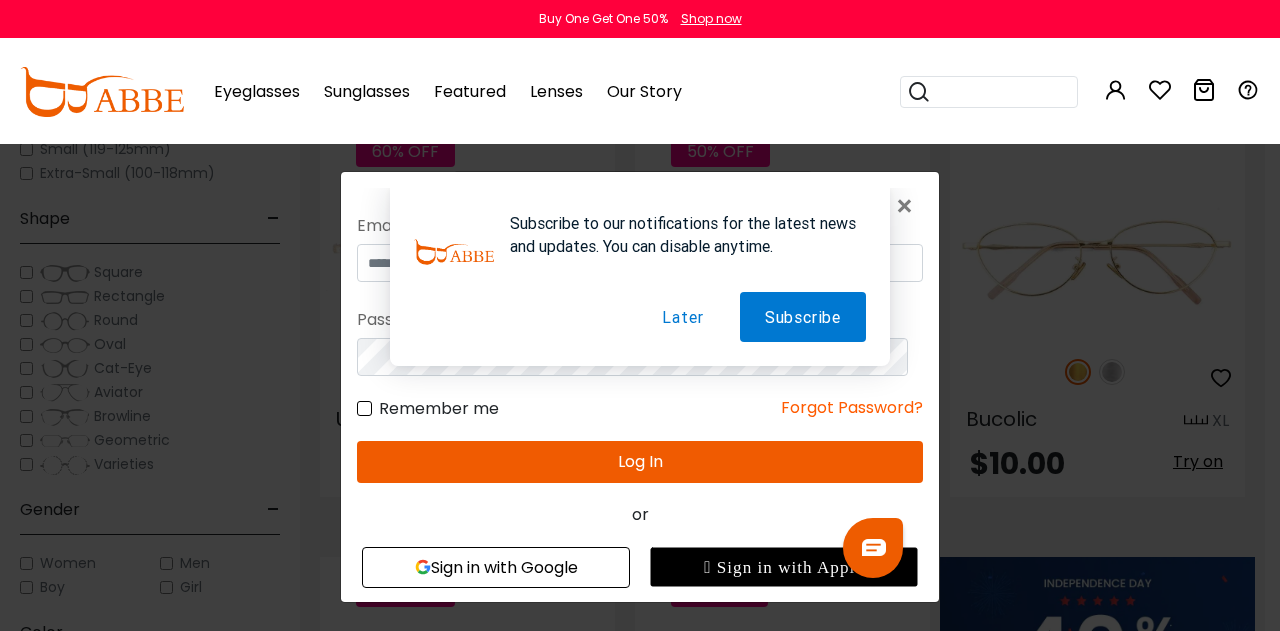 click on "Later" at bounding box center [682, 317] 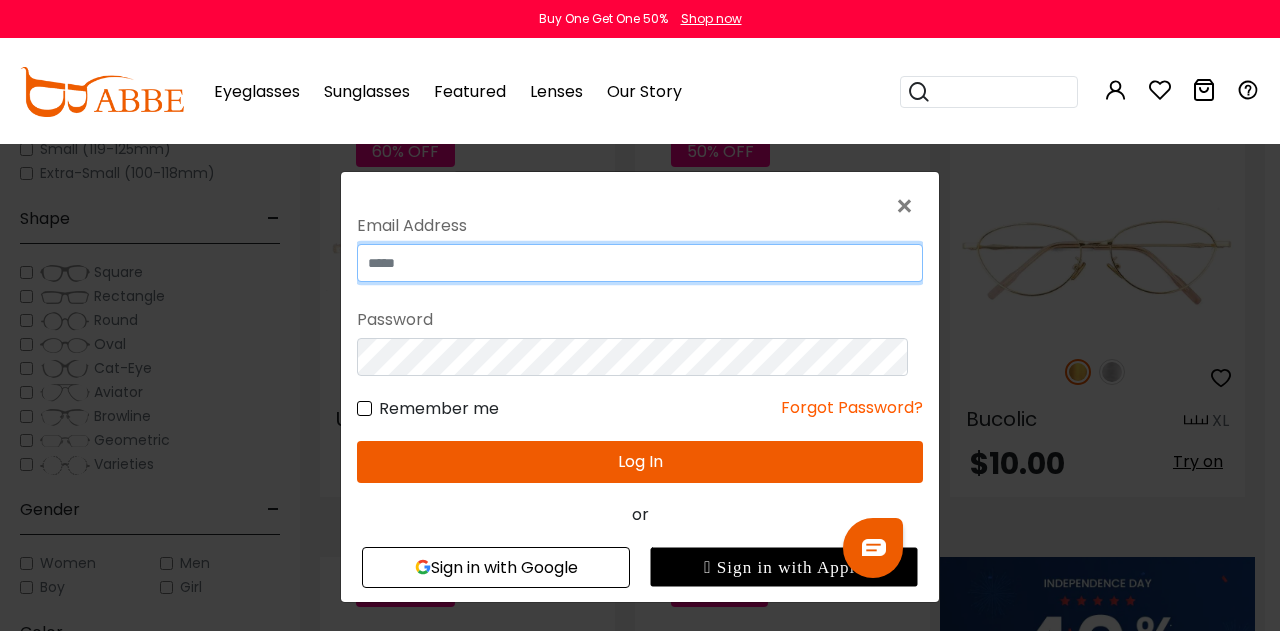 click at bounding box center [640, 263] 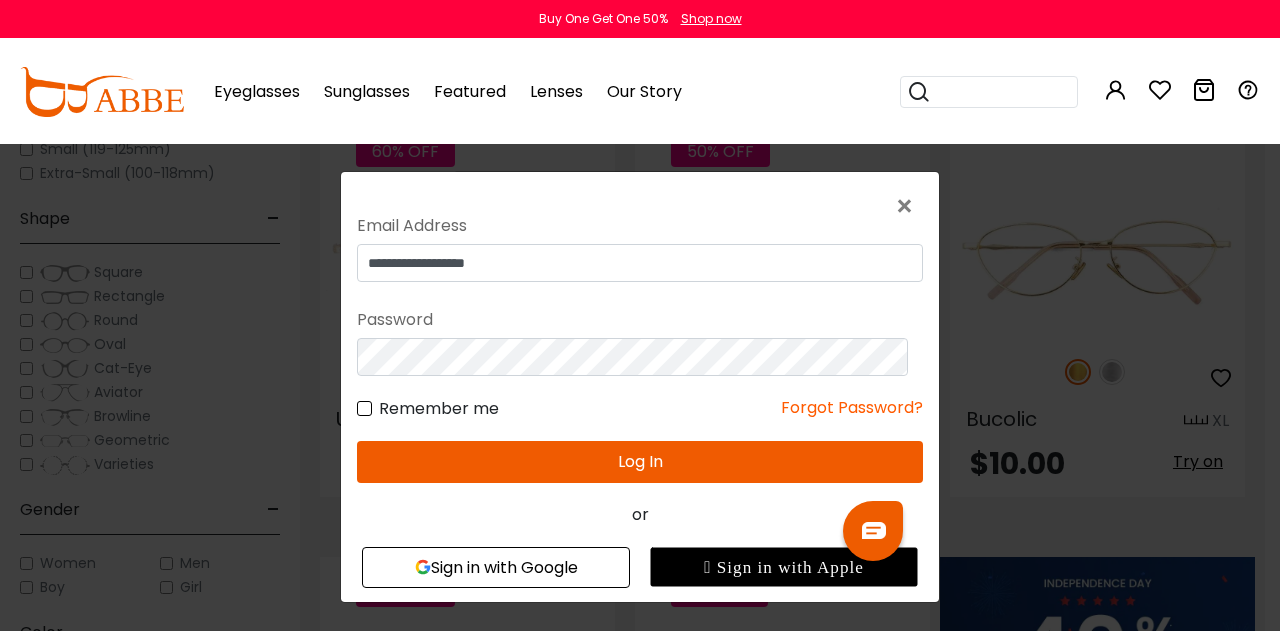 scroll, scrollTop: 44, scrollLeft: 0, axis: vertical 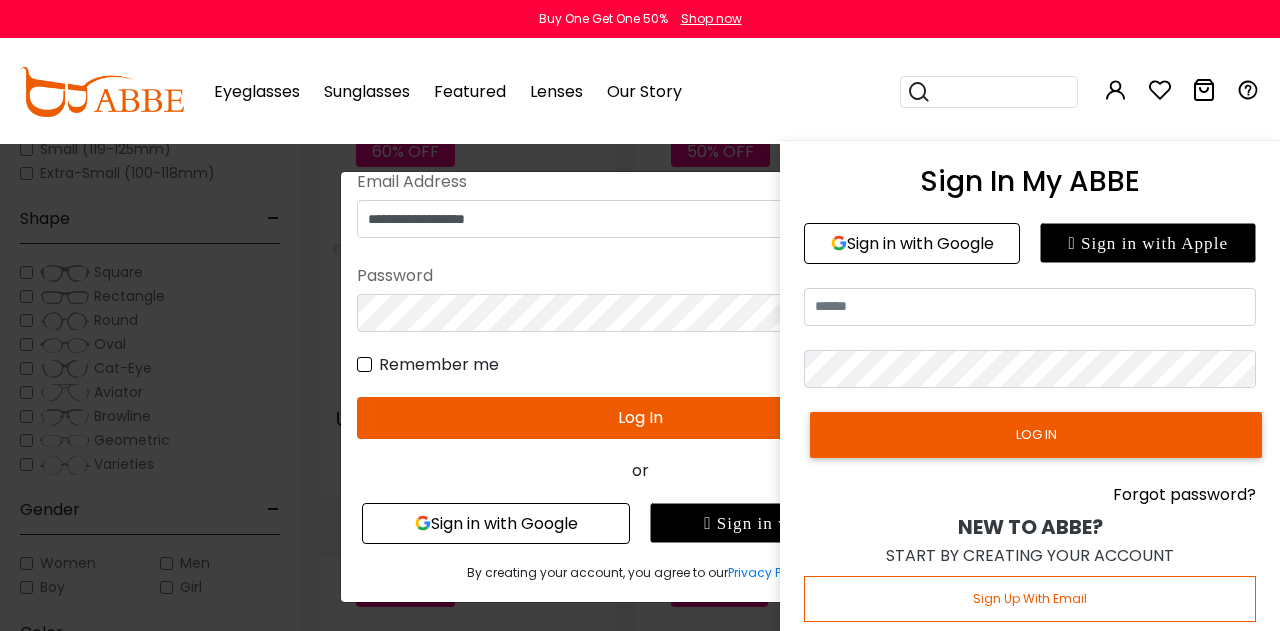 click on "Sign Up With Email" at bounding box center (1030, 598) 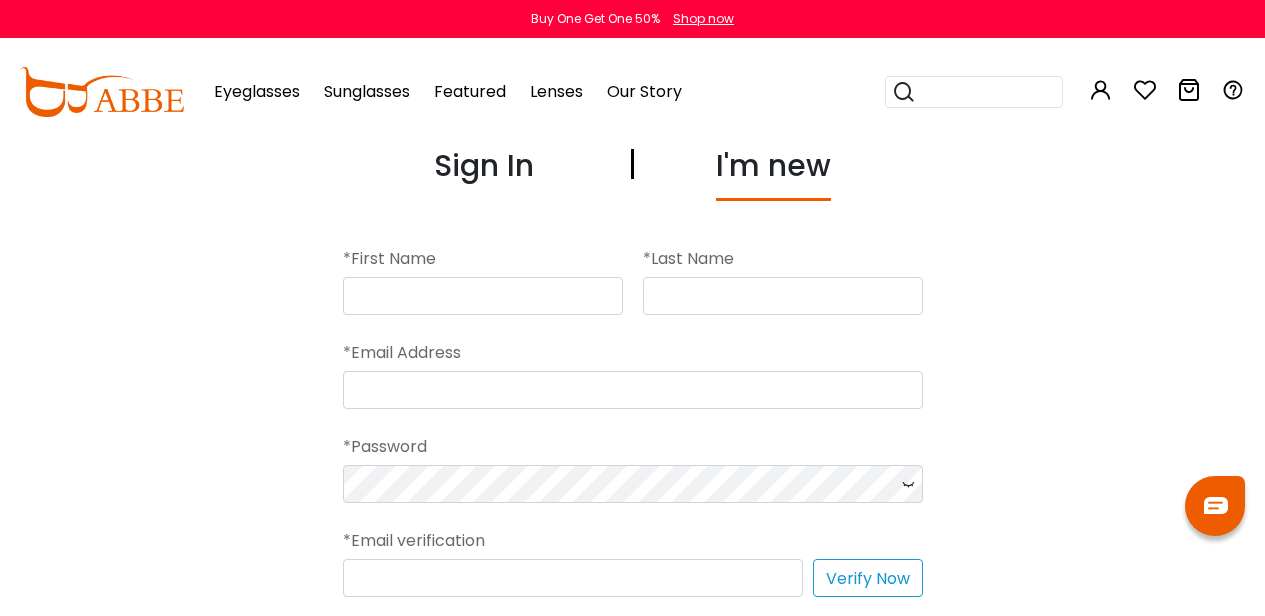 scroll, scrollTop: 0, scrollLeft: 0, axis: both 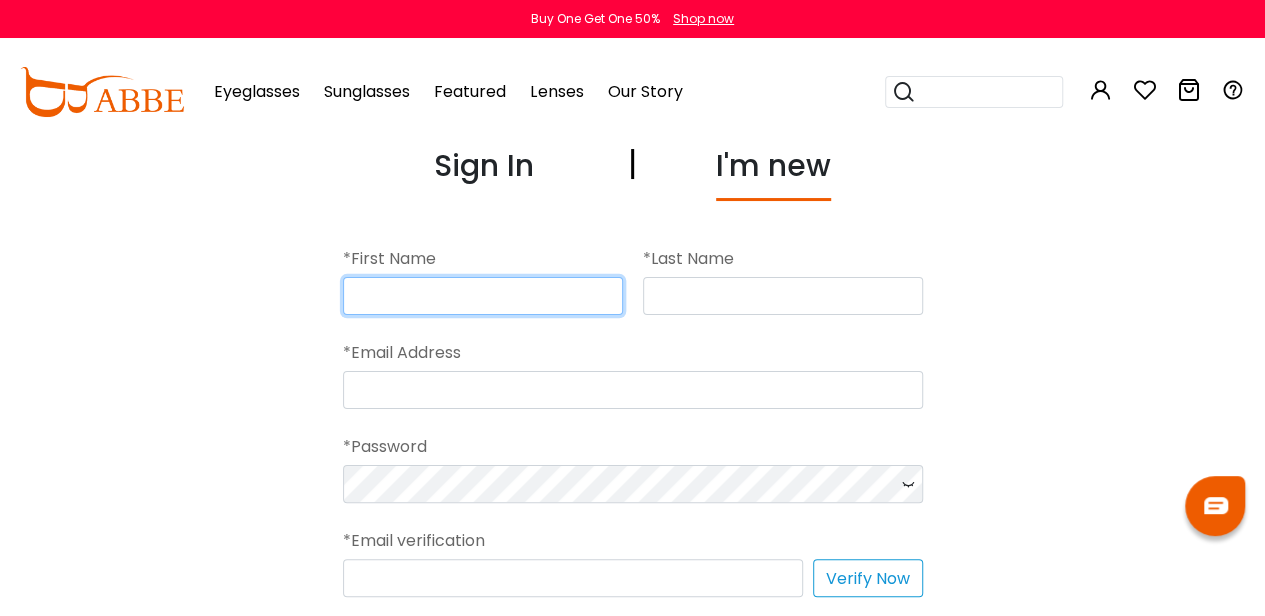 click at bounding box center [483, 296] 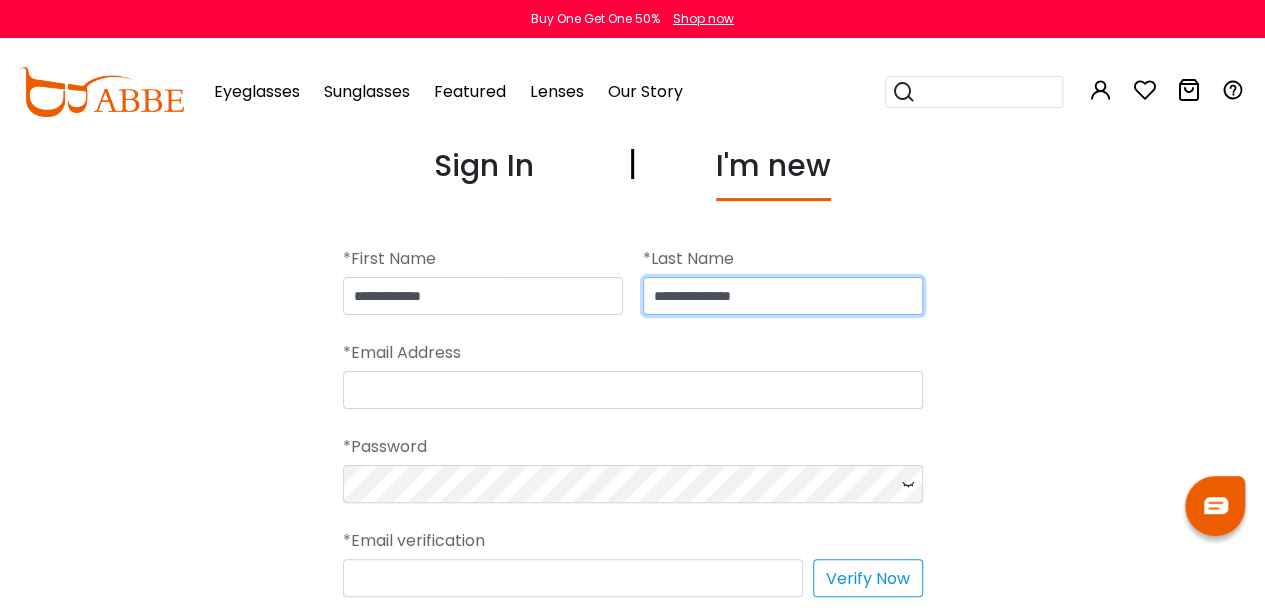 click on "**********" at bounding box center (783, 296) 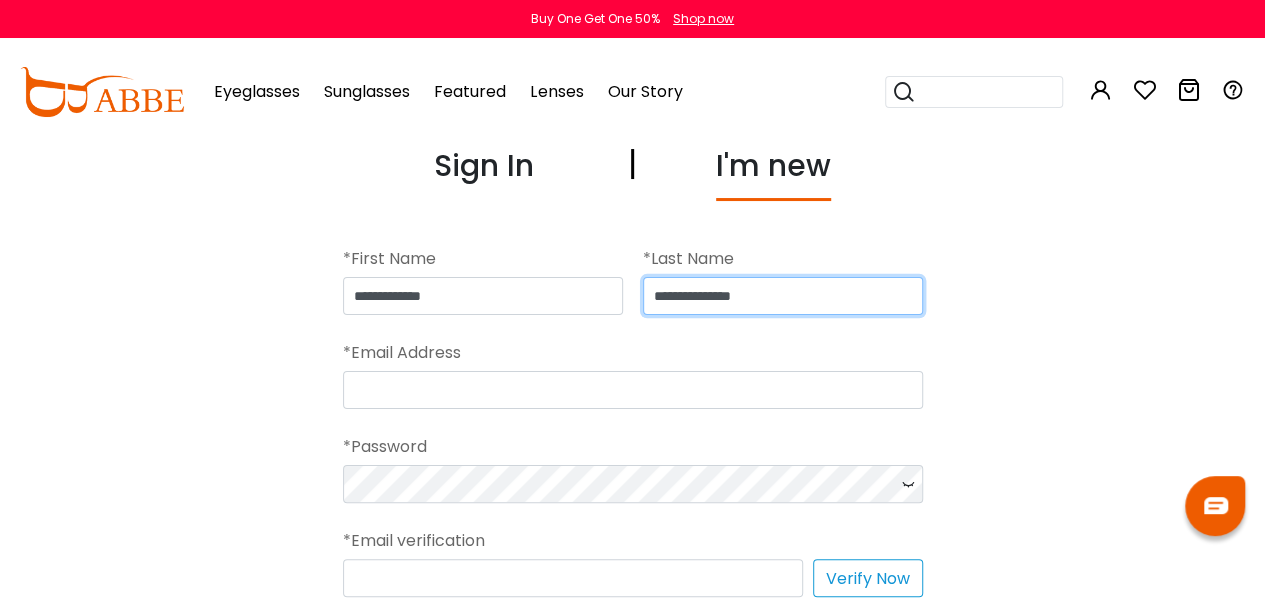 type on "******" 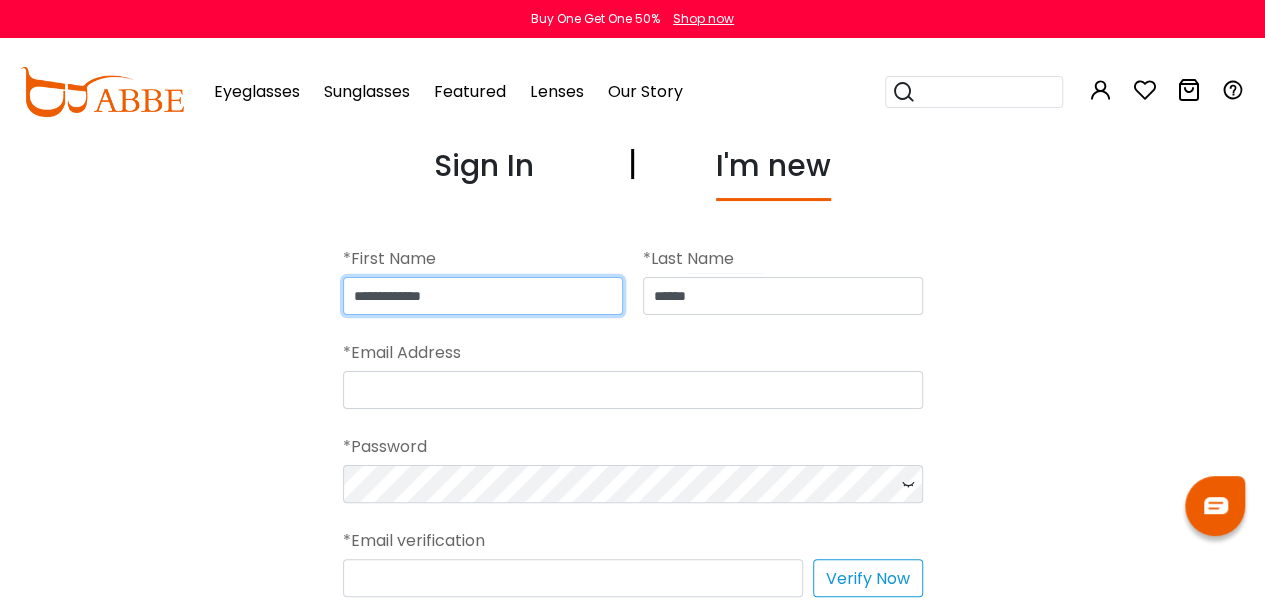 click on "**********" at bounding box center [483, 296] 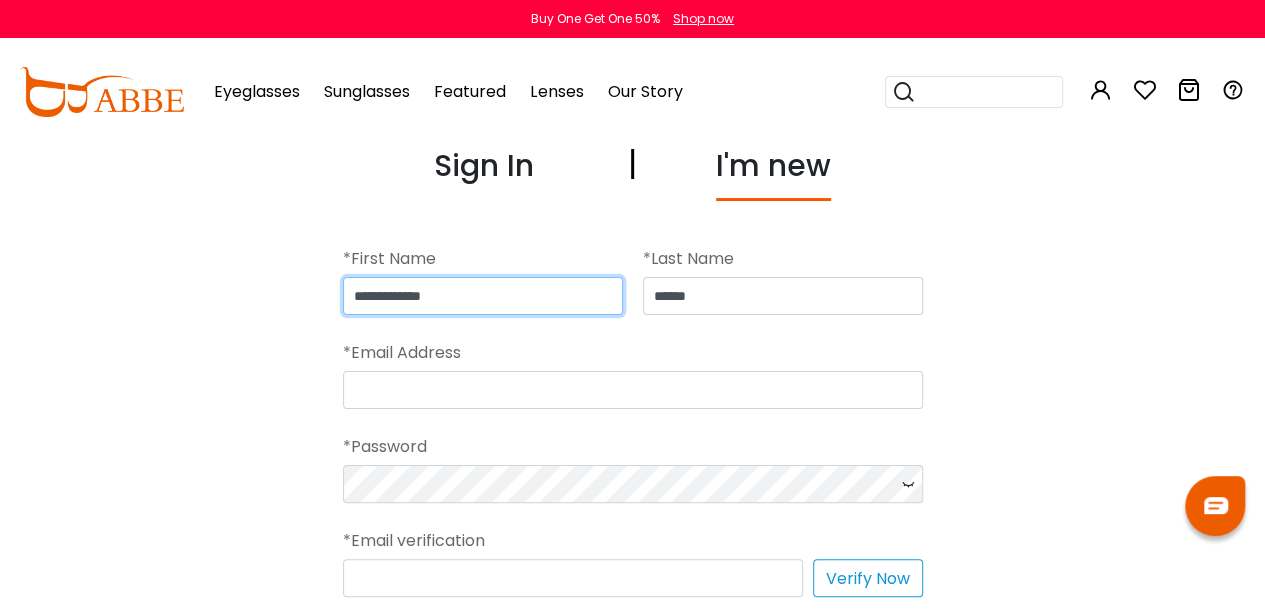 type on "******" 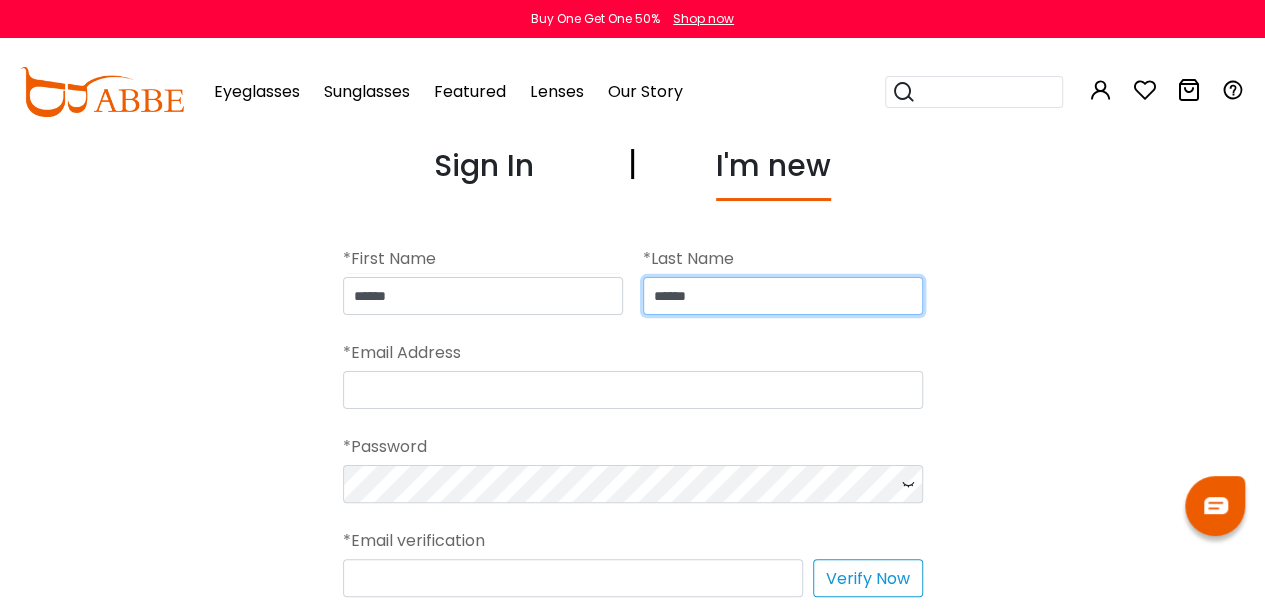 click on "******" at bounding box center [783, 296] 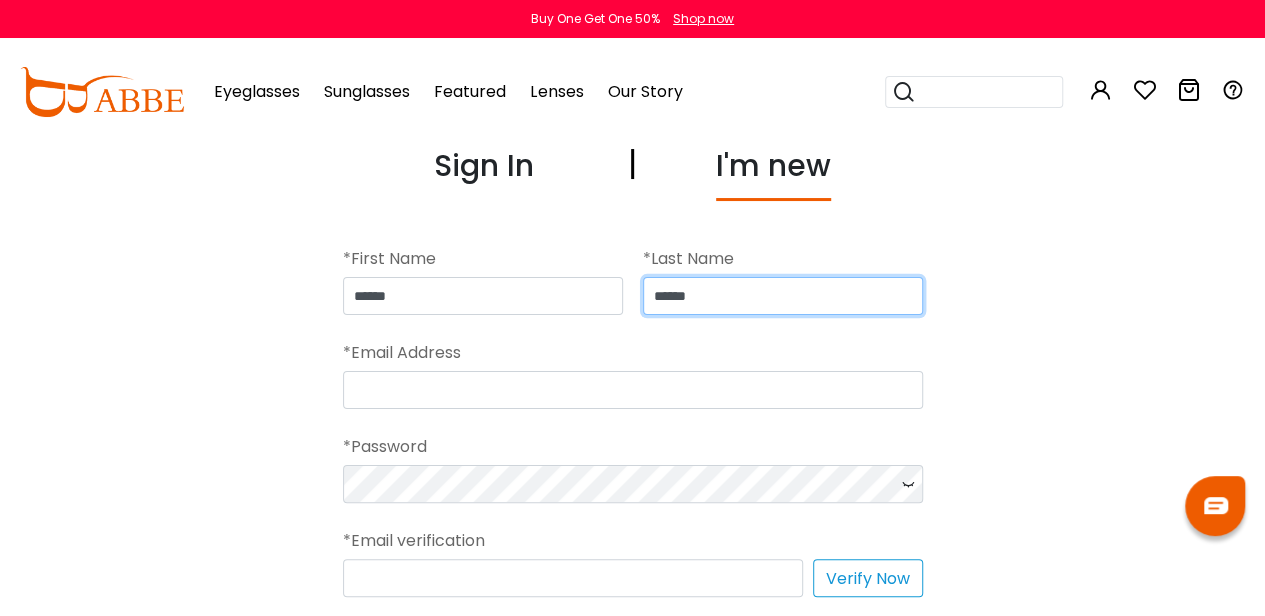type on "******" 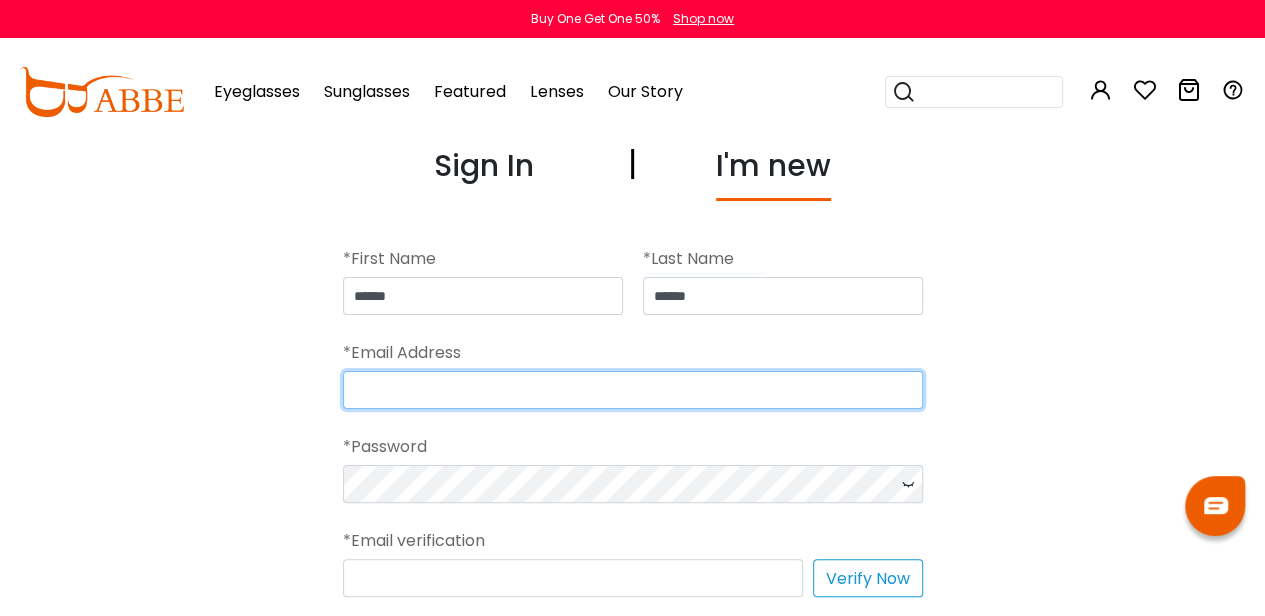 click at bounding box center (633, 390) 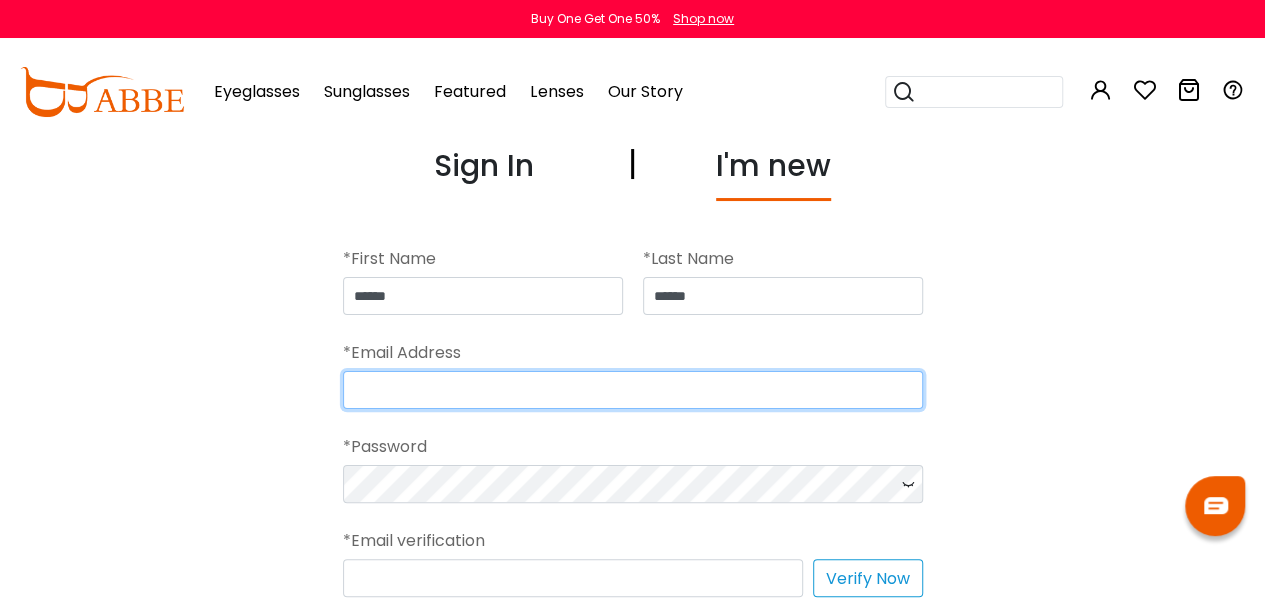 type on "**********" 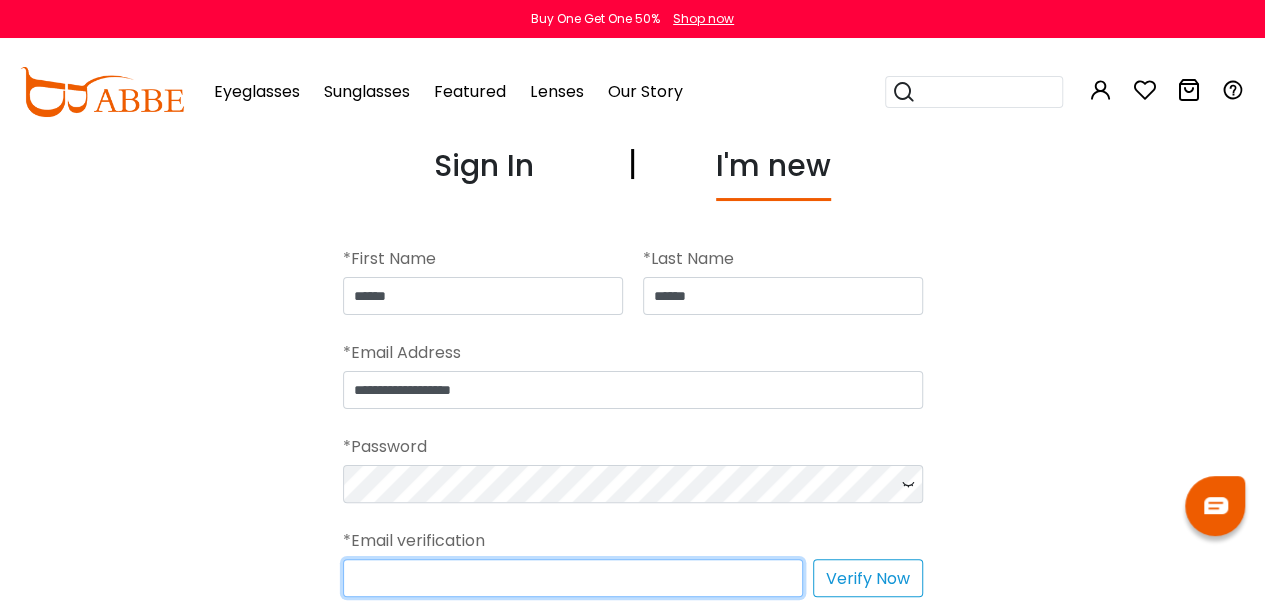 click at bounding box center (573, 578) 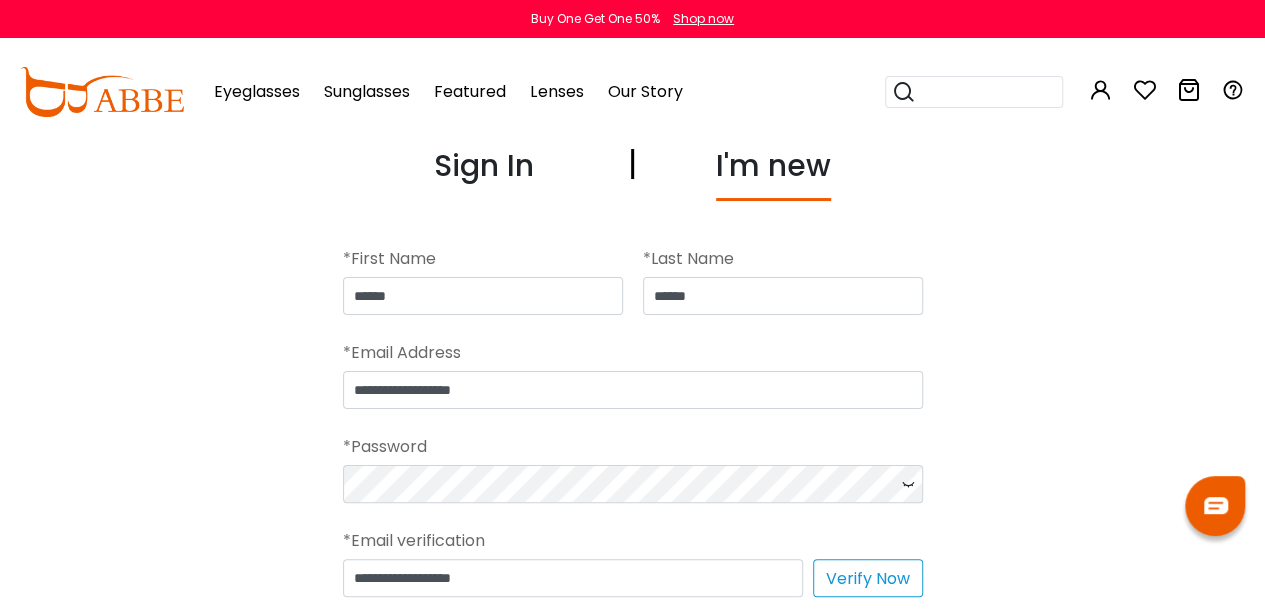click on "Verify Now" at bounding box center [868, 578] 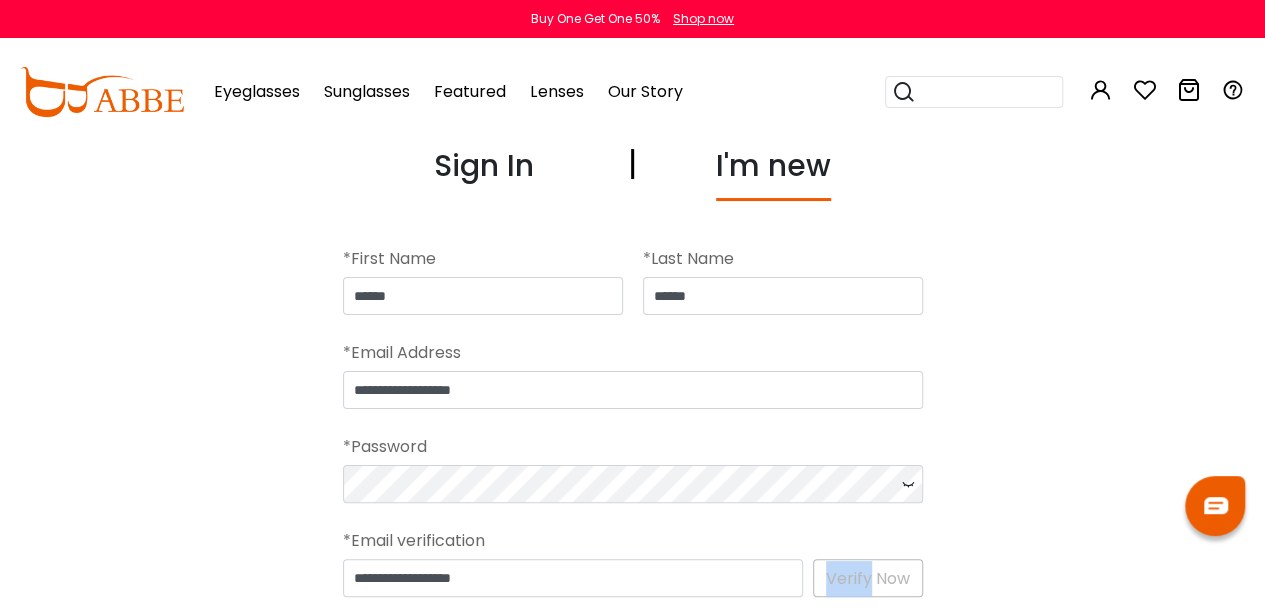 click on "**********" at bounding box center (633, 578) 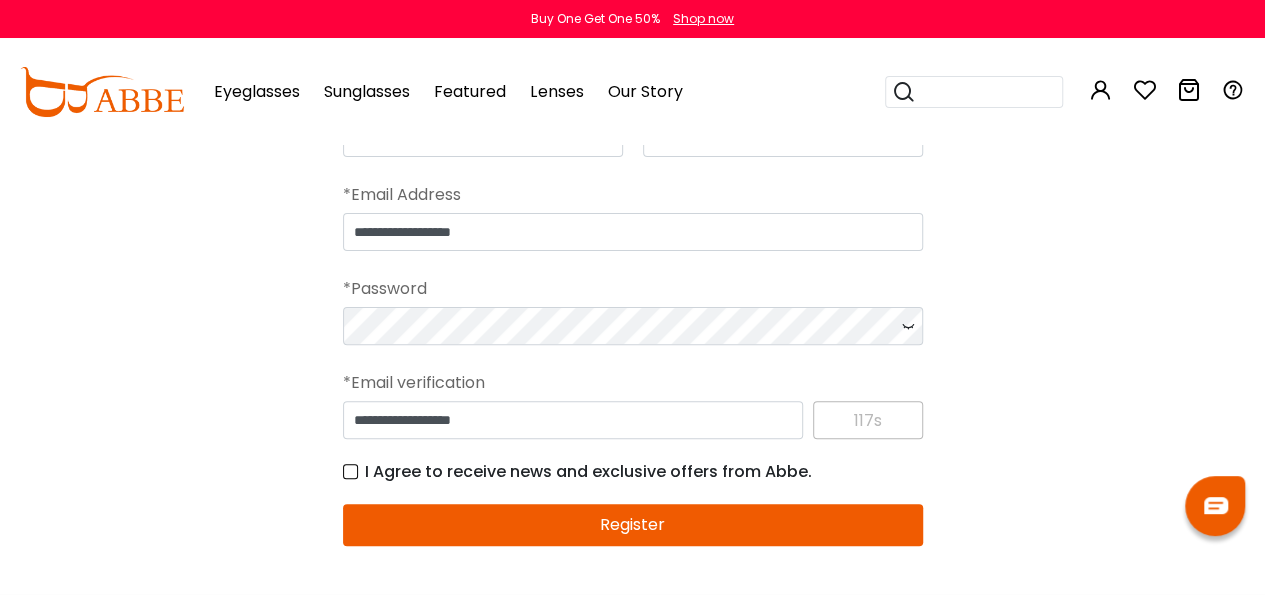 scroll, scrollTop: 165, scrollLeft: 0, axis: vertical 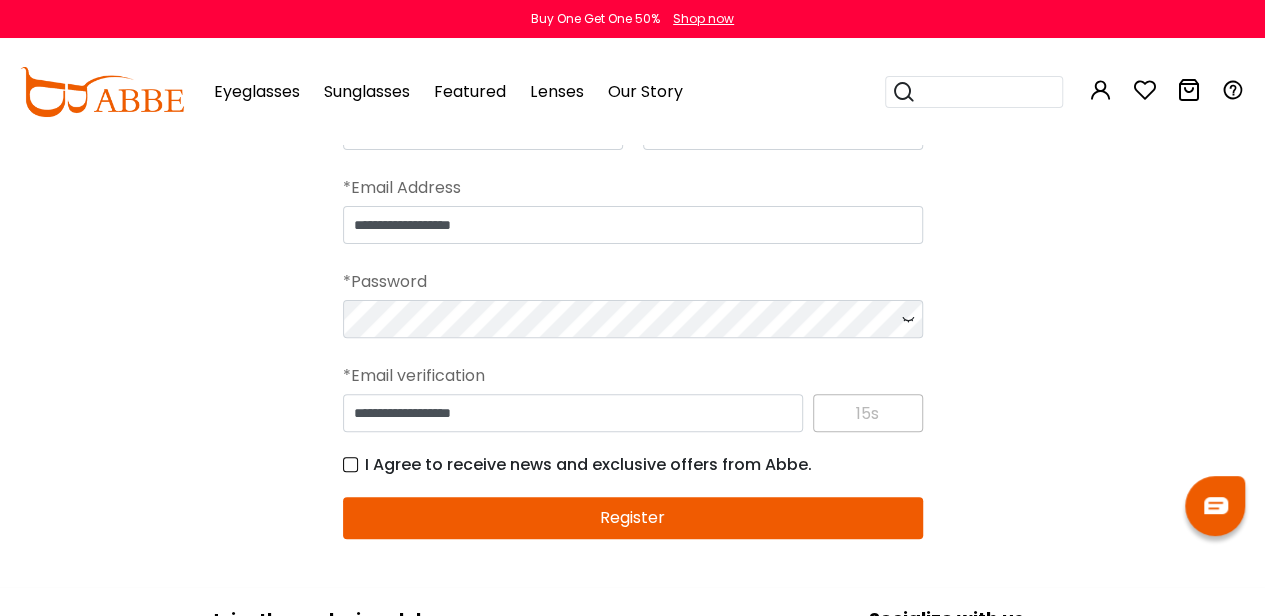 click on "**********" at bounding box center [633, 413] 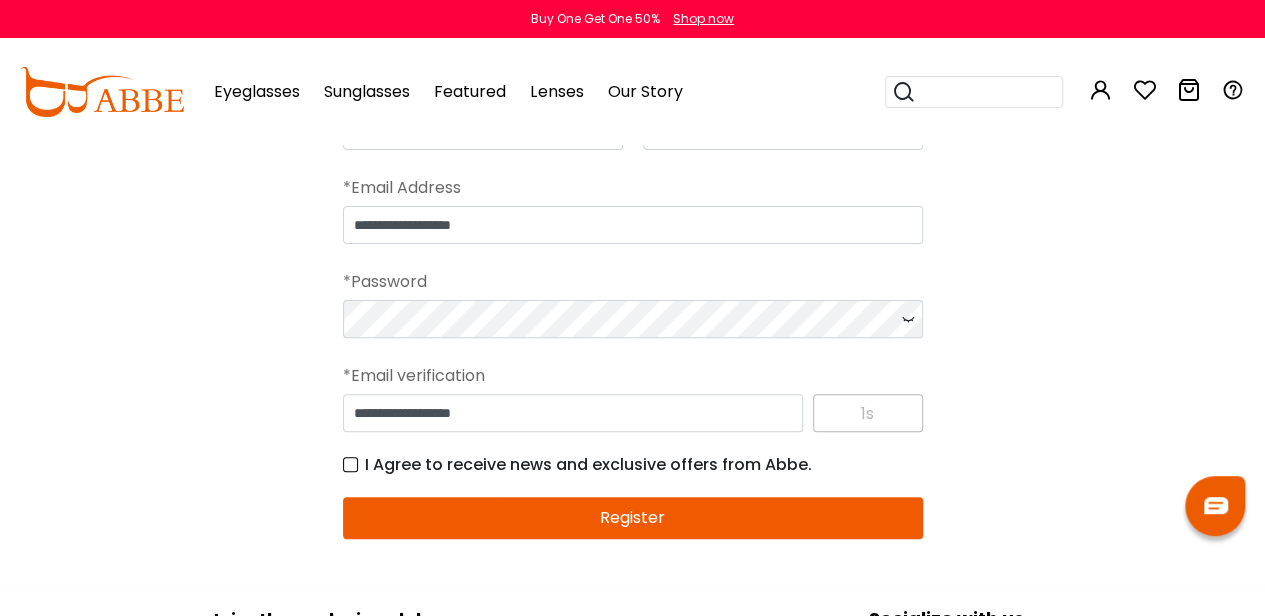 click on "**********" at bounding box center (633, 413) 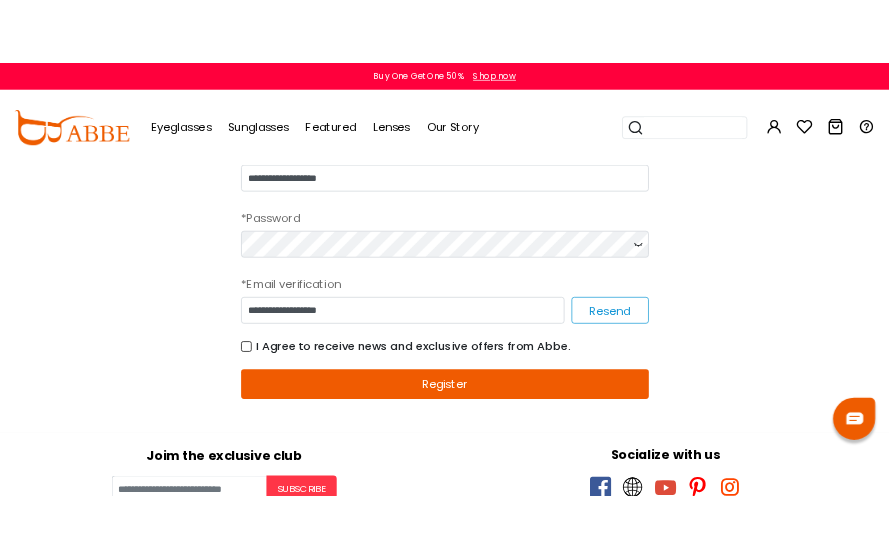 scroll, scrollTop: 230, scrollLeft: 0, axis: vertical 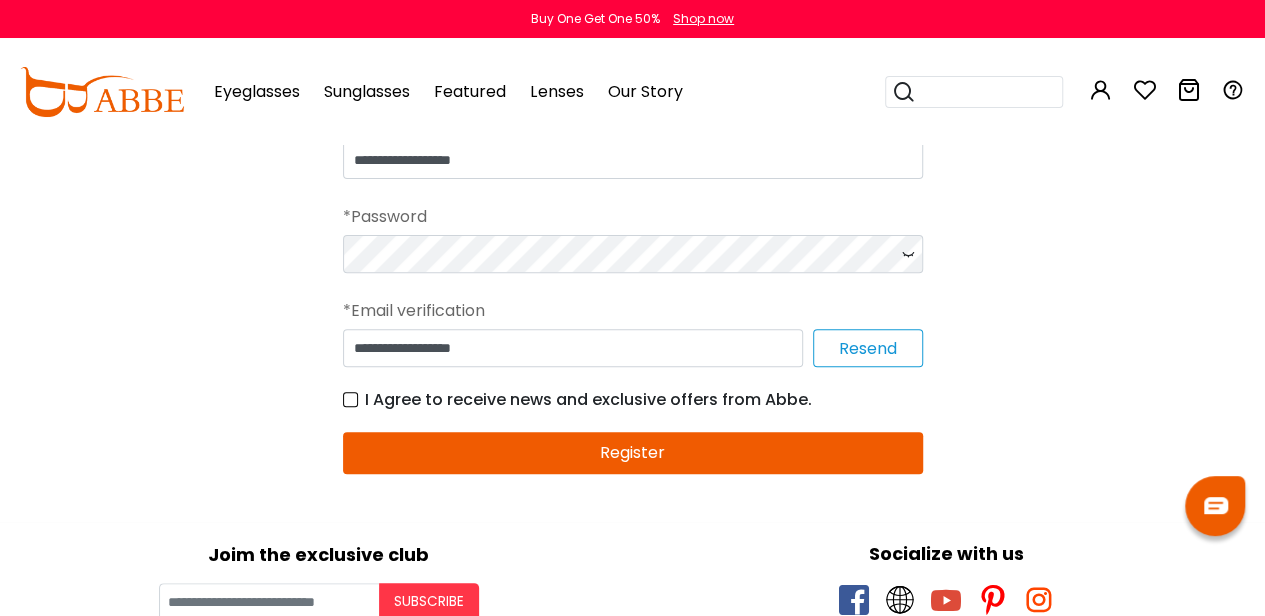 click on "Register" at bounding box center (633, 453) 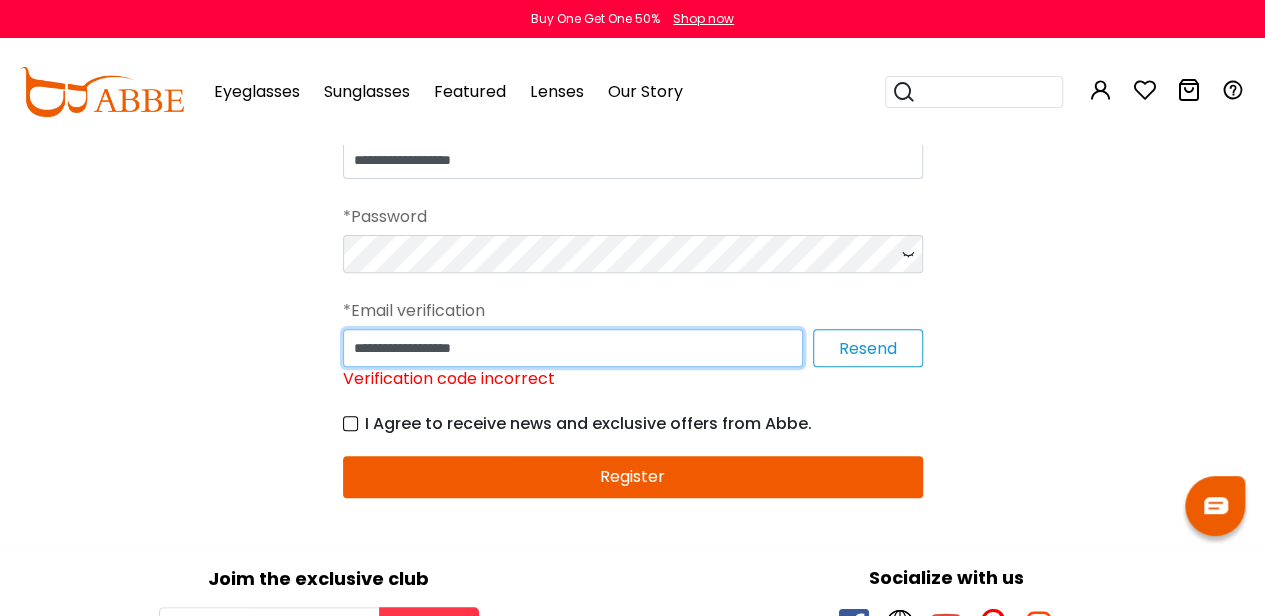 click on "**********" at bounding box center (573, 348) 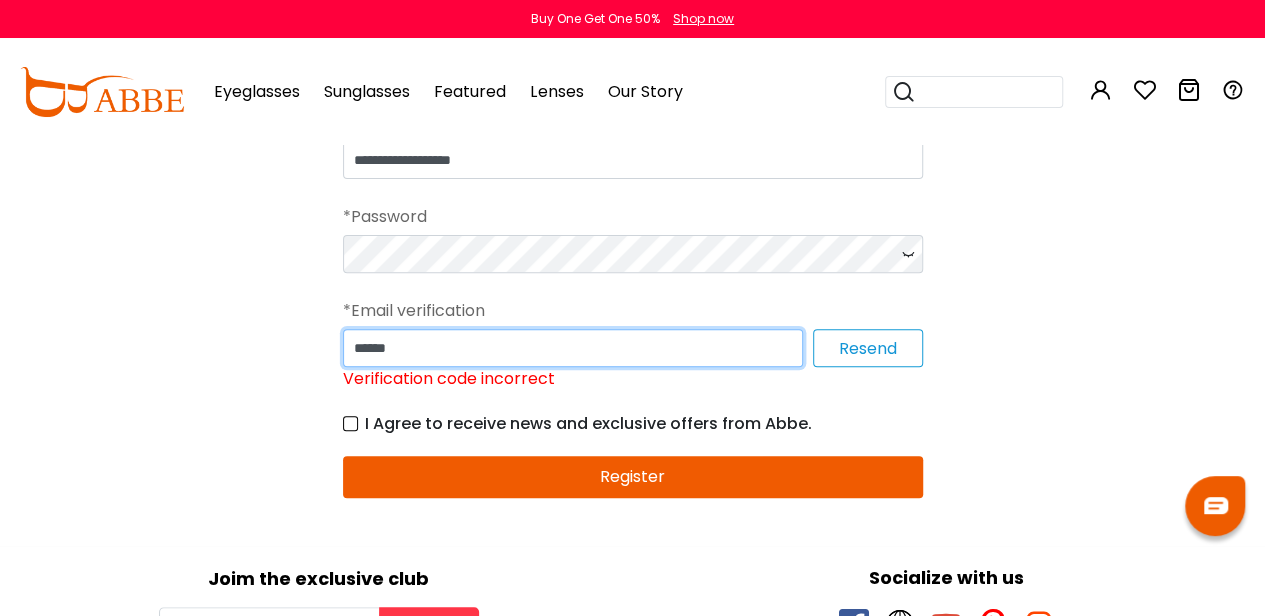 type on "******" 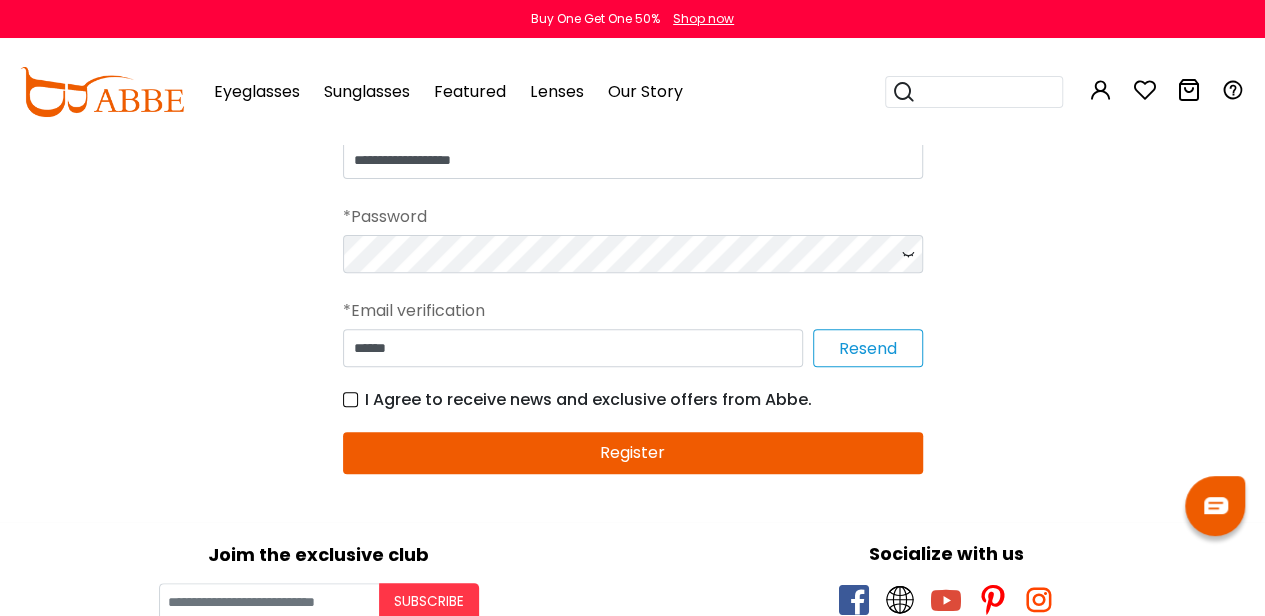 click on "Eyeglasses
Thanks for your subscription
Please use coupon code " NEWCOMER " to get high-quality frames for only $1 on your first order. We have a wide range of over 60 frames in stock to choose from.
Copy this coupon code by click the button below, or you can get this coupon code by checking your email laterly.
Copy
Buy One Get One 50%
Shop now" at bounding box center (632, 638) 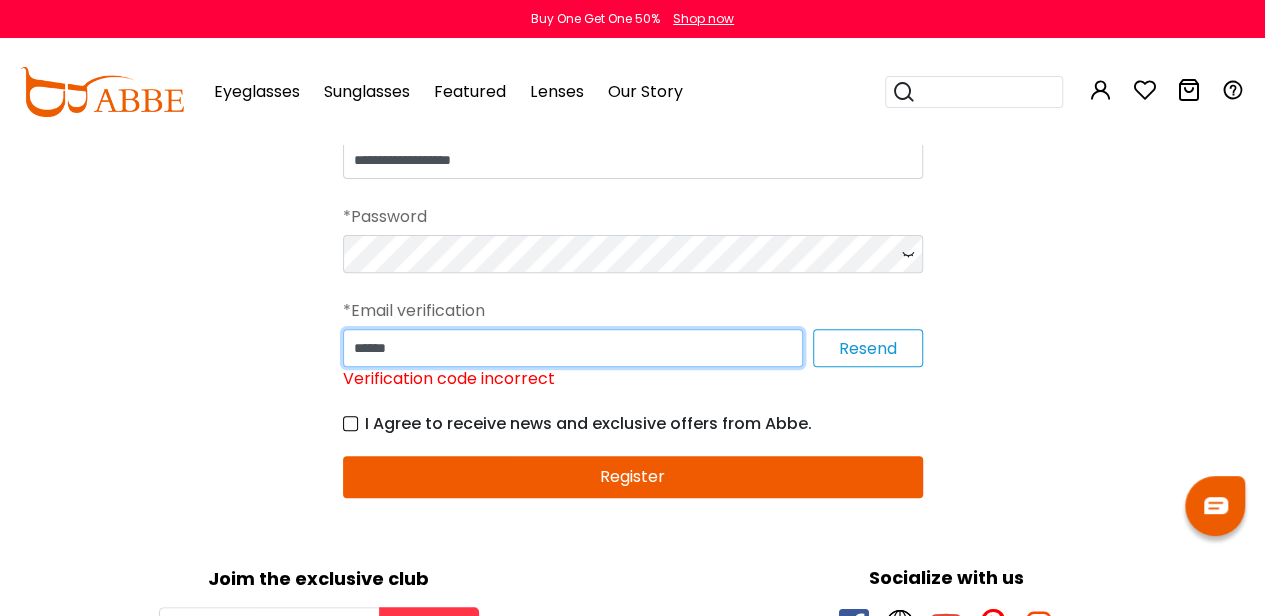 drag, startPoint x: 414, startPoint y: 337, endPoint x: 199, endPoint y: 351, distance: 215.45534 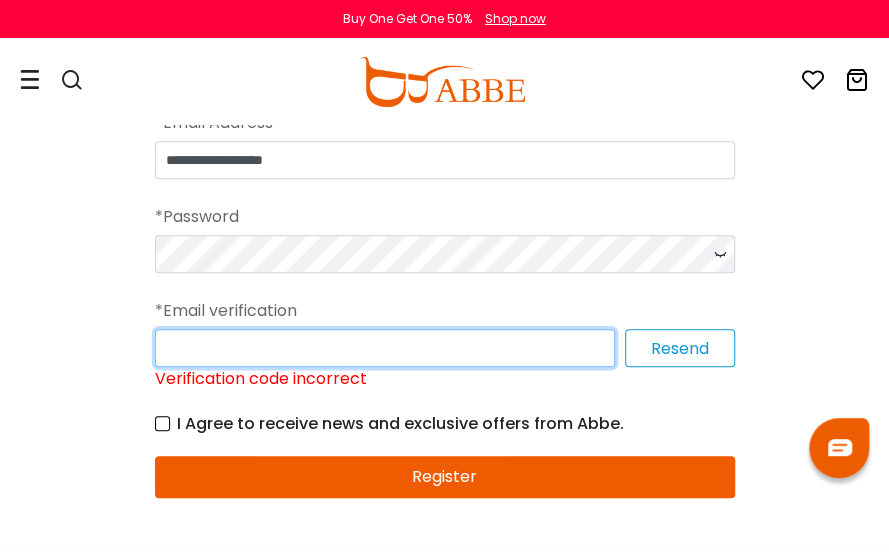 type 